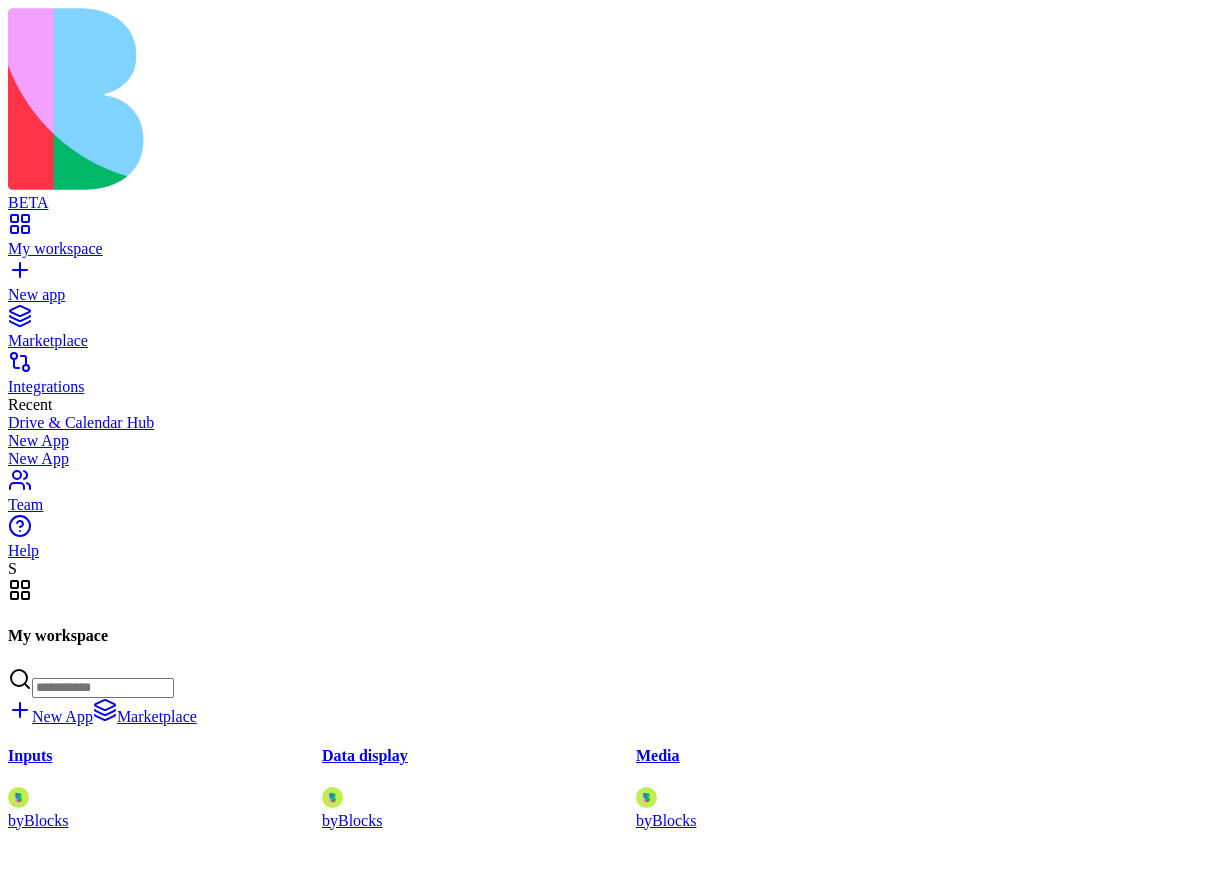 scroll, scrollTop: 0, scrollLeft: 0, axis: both 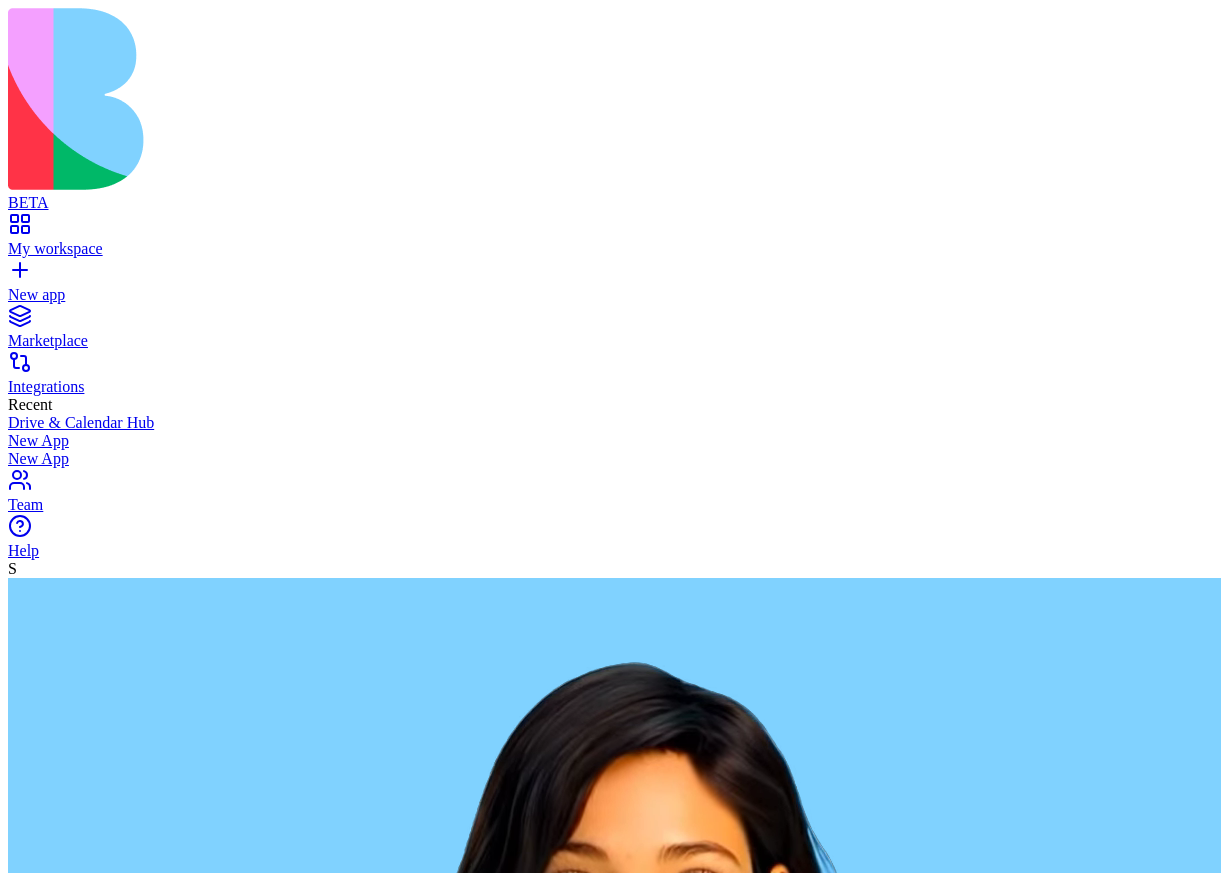 click at bounding box center (85, 2588) 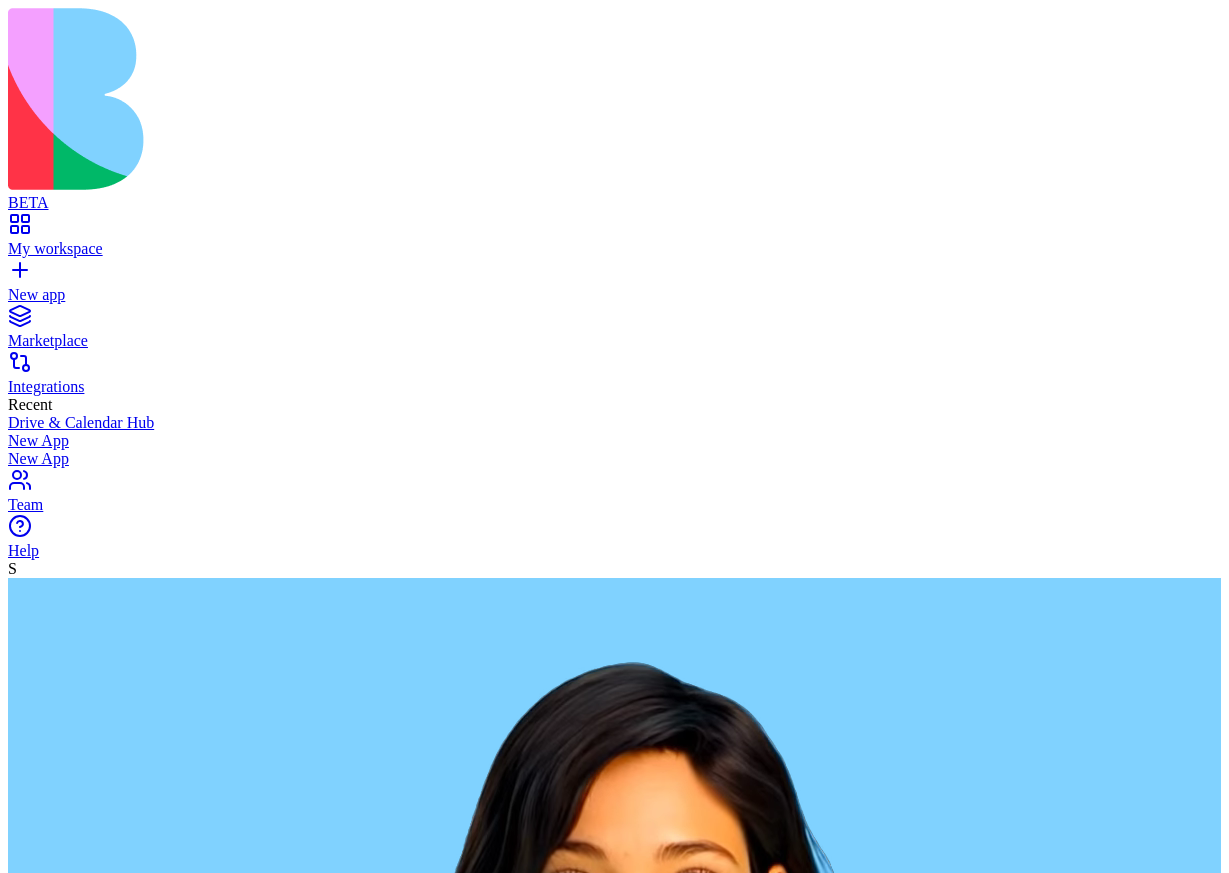 type on "**********" 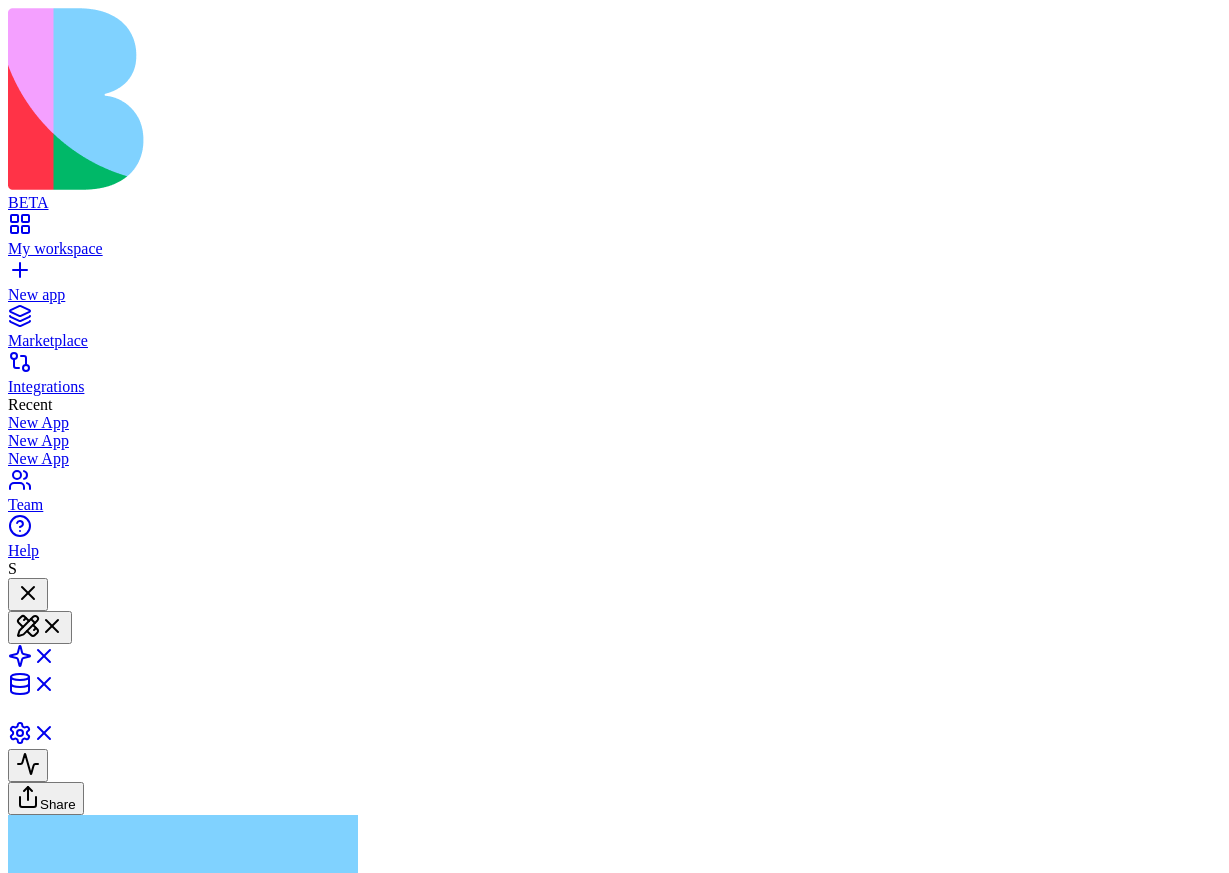 type 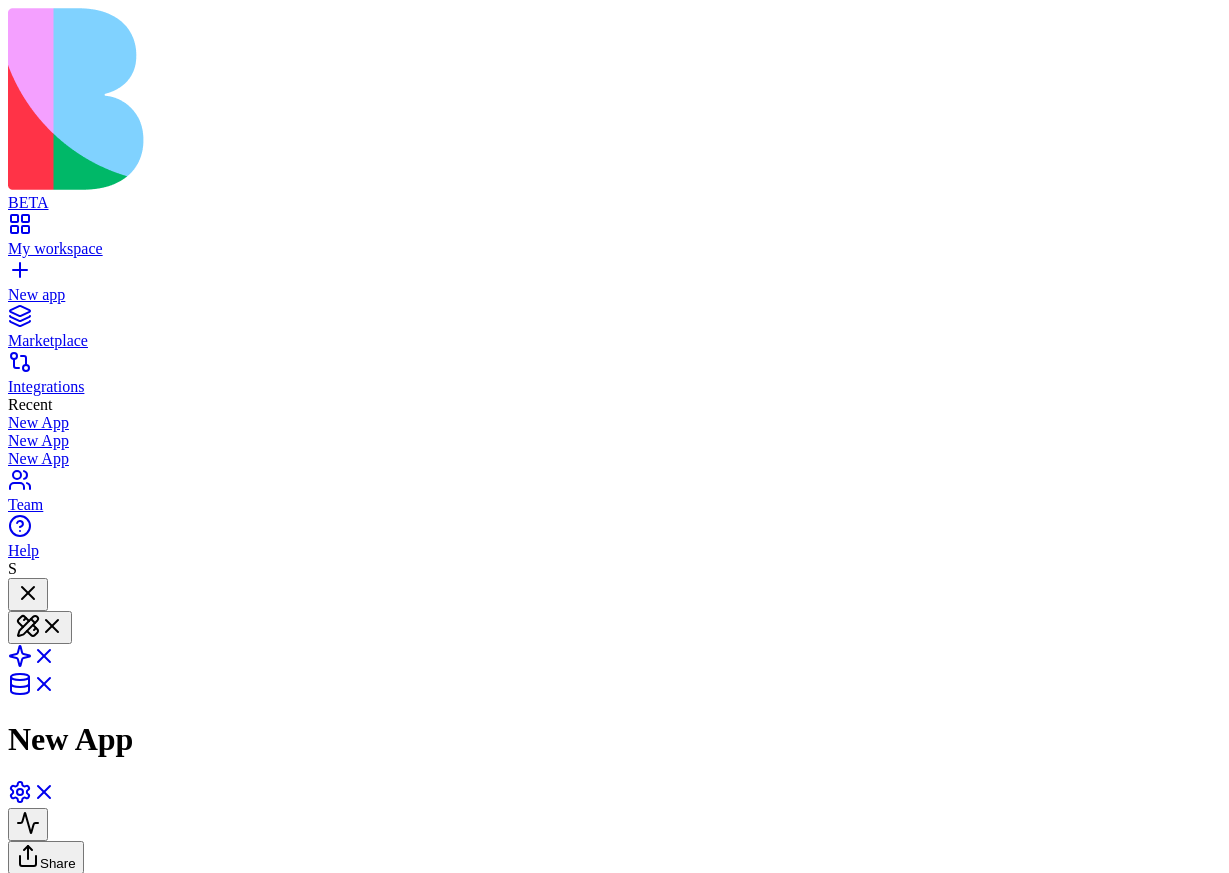 scroll, scrollTop: 186, scrollLeft: 0, axis: vertical 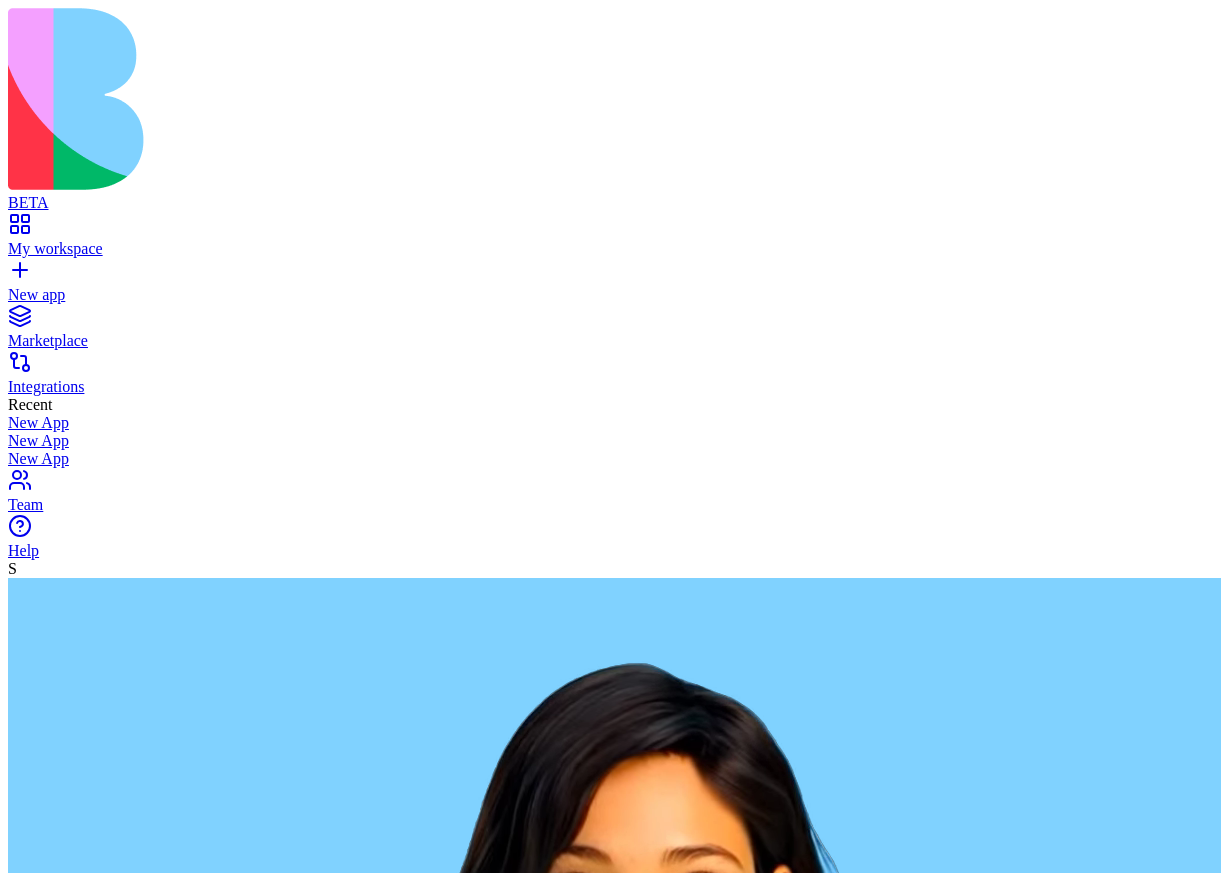 click at bounding box center [85, 2588] 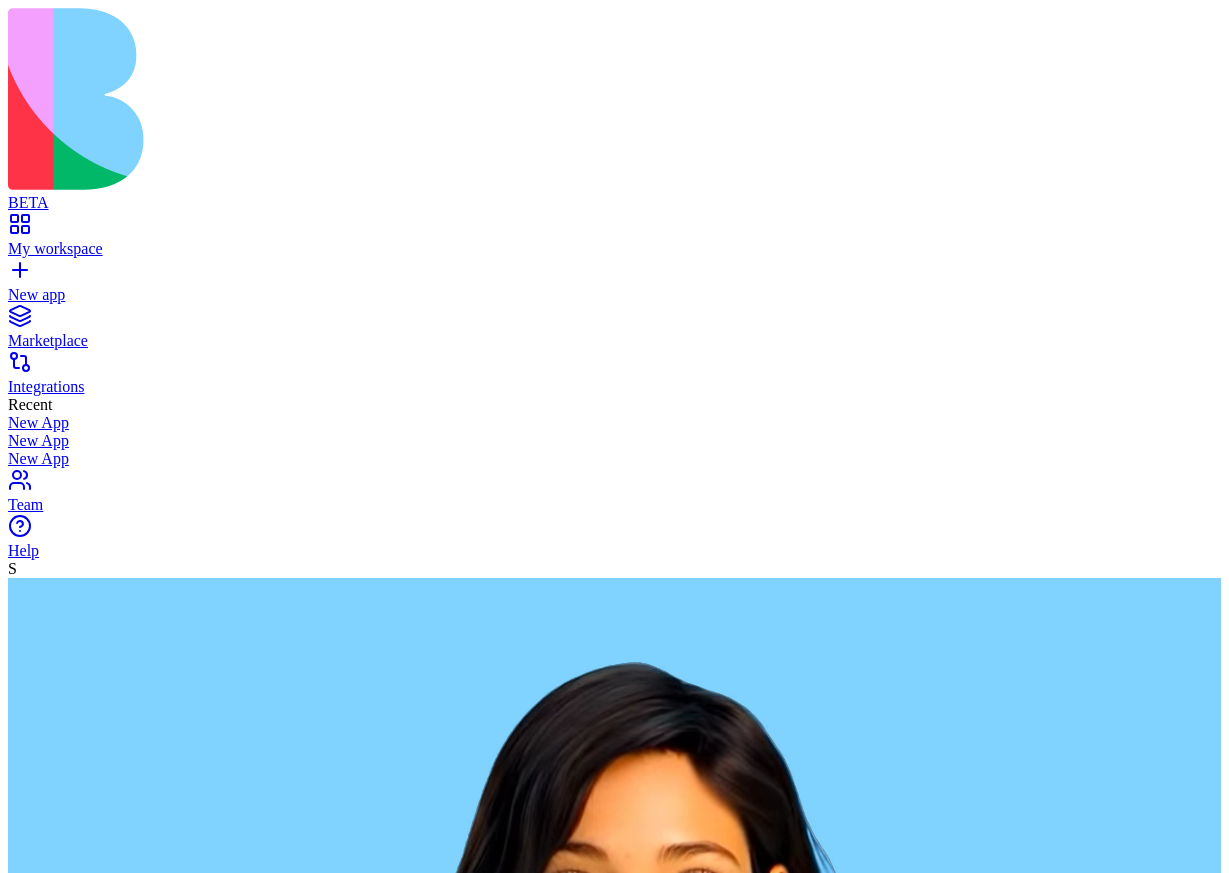 paste on "**********" 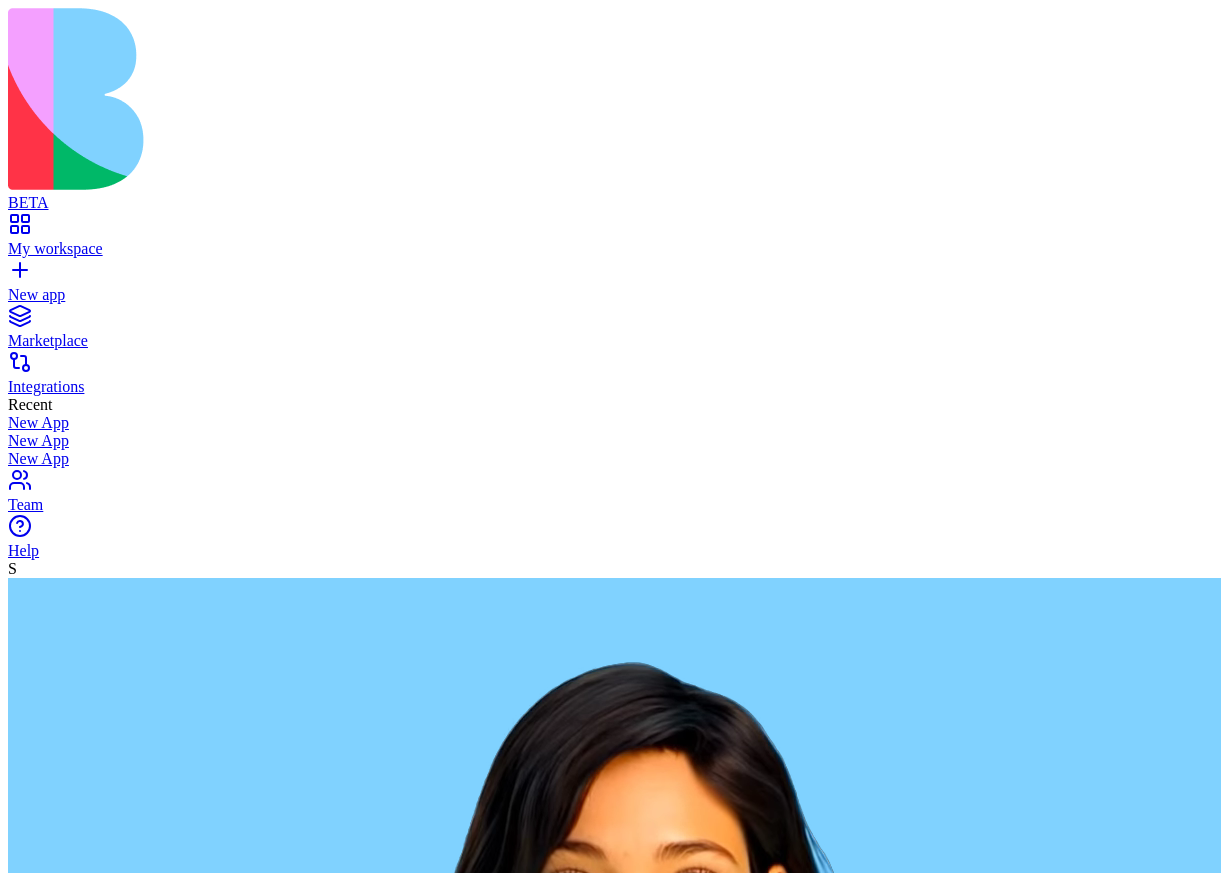 type on "**********" 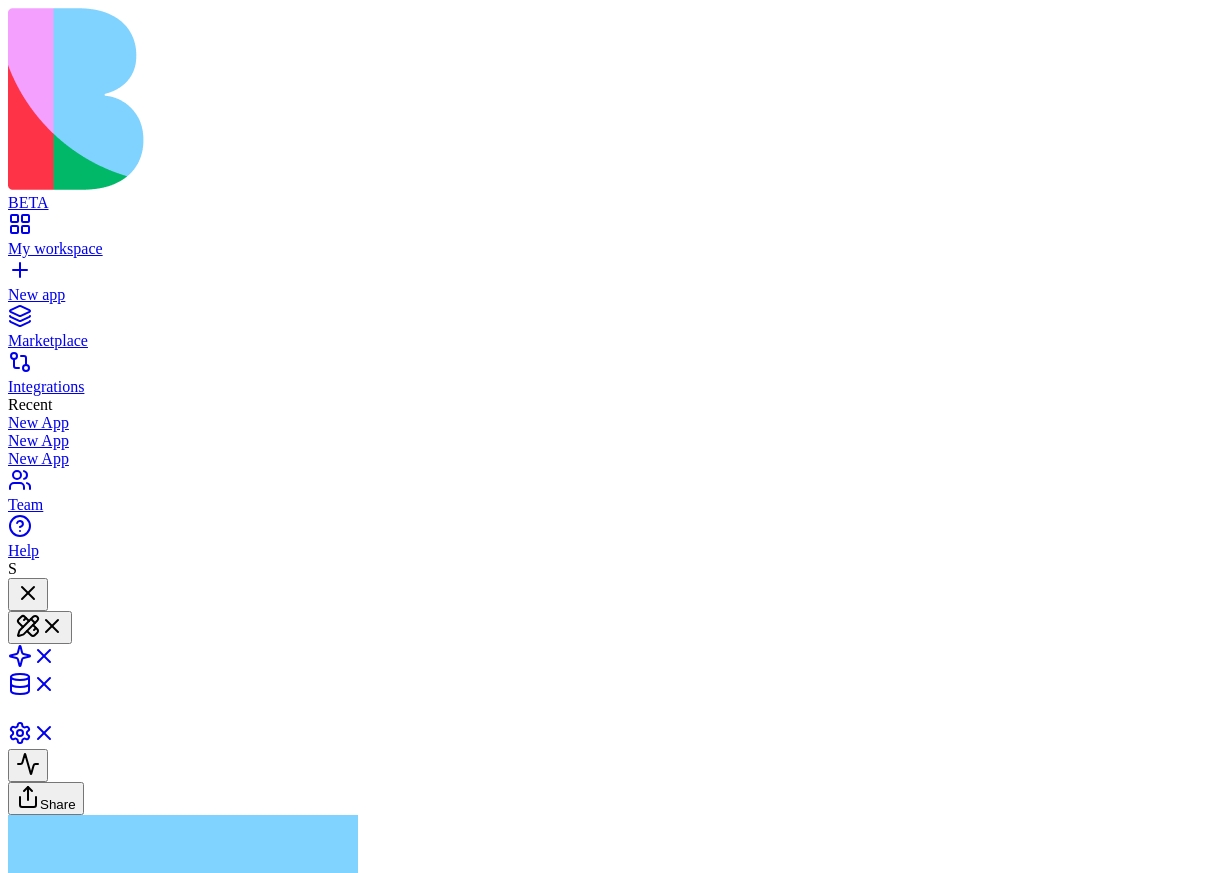 type 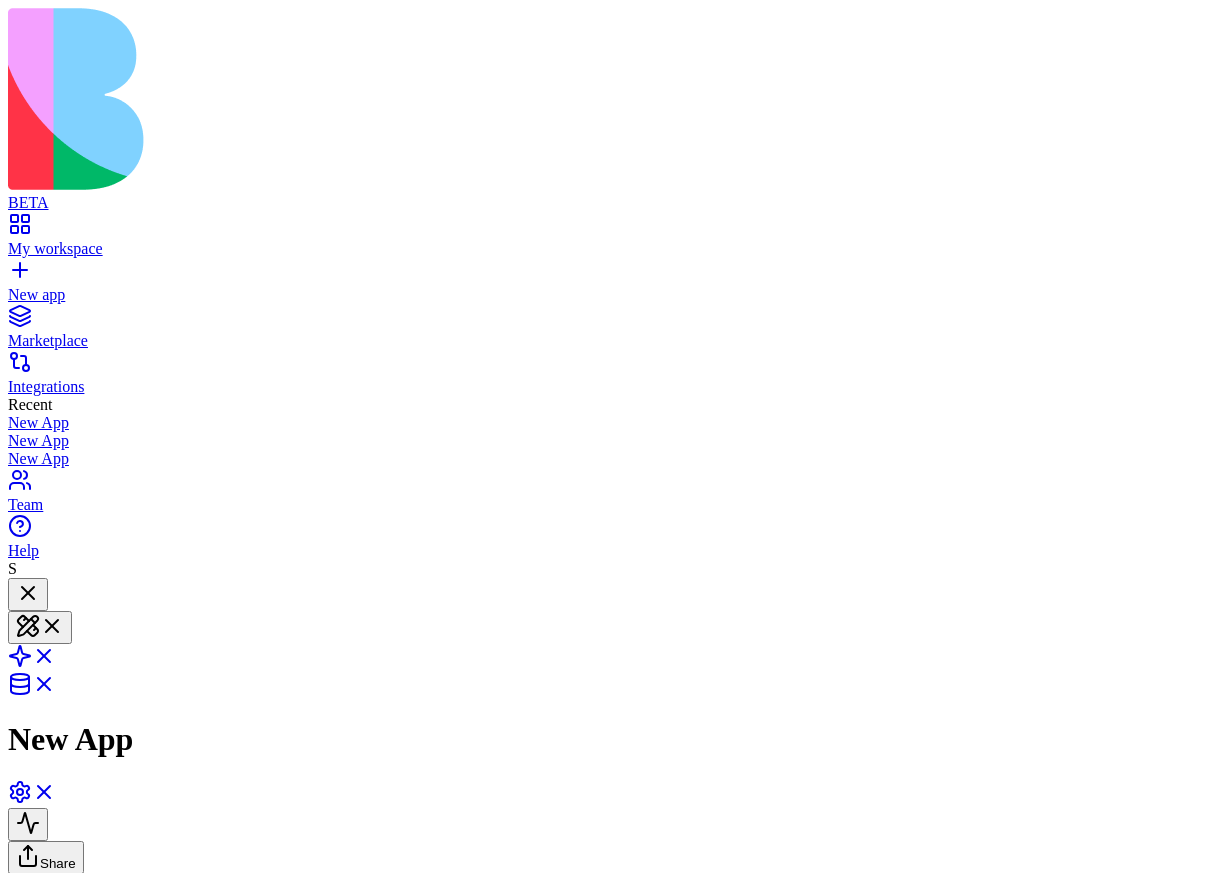 click on "New app" at bounding box center (614, 286) 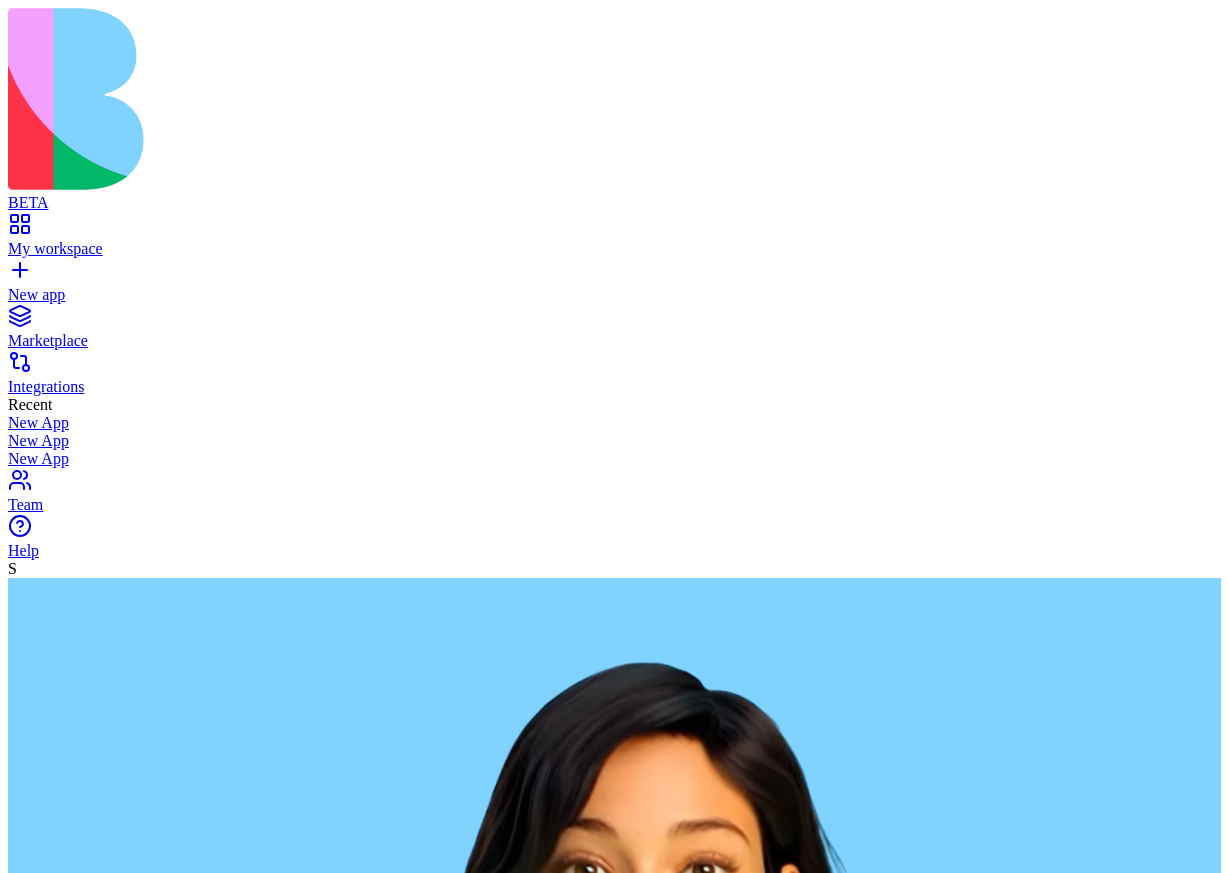click at bounding box center (85, 2588) 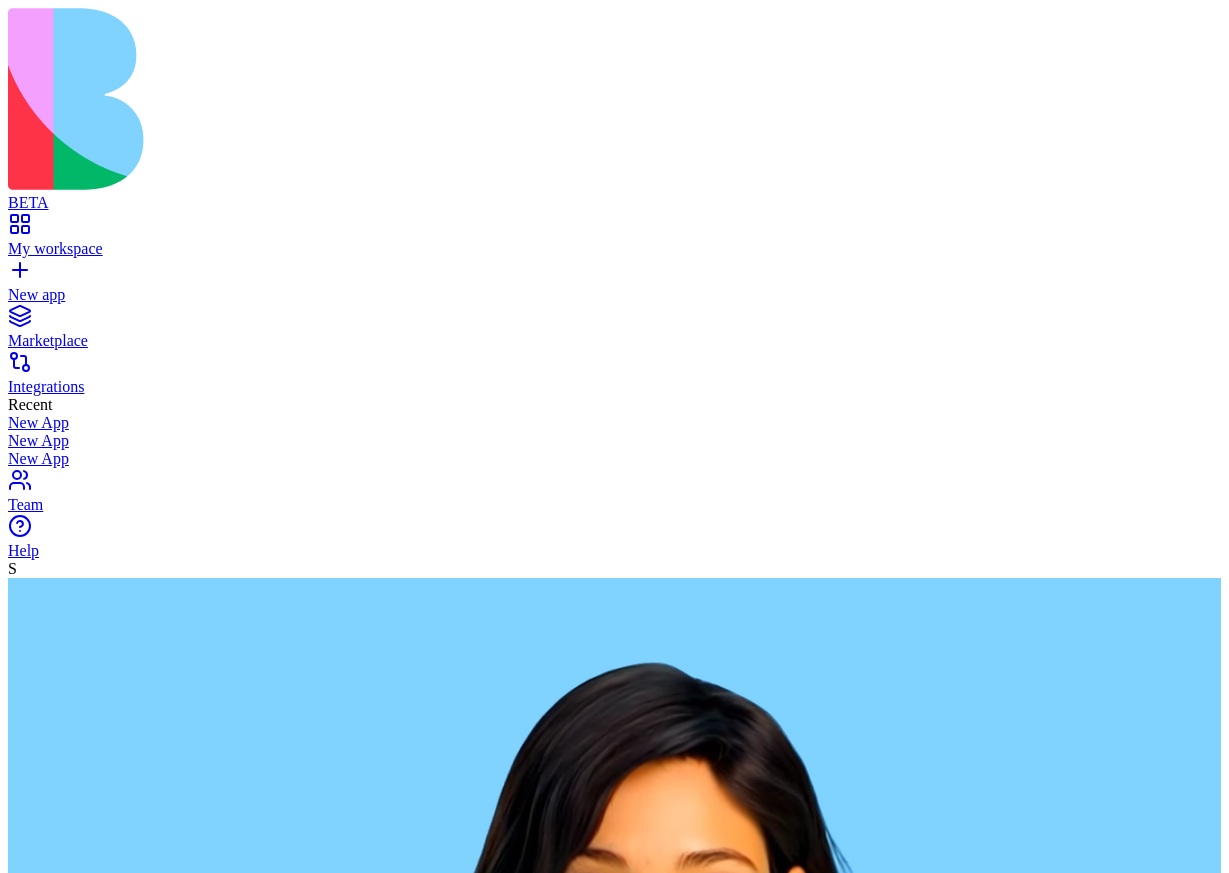paste on "**********" 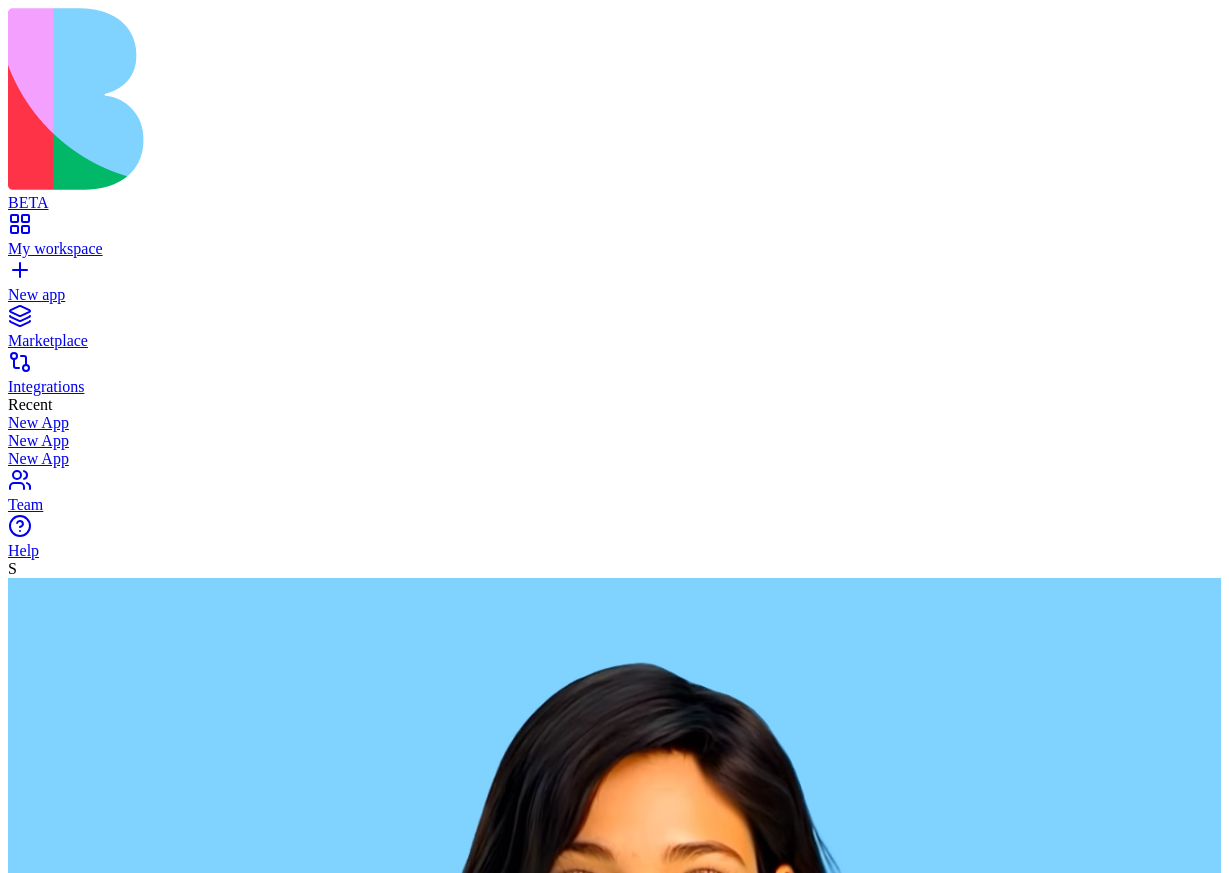 type on "**********" 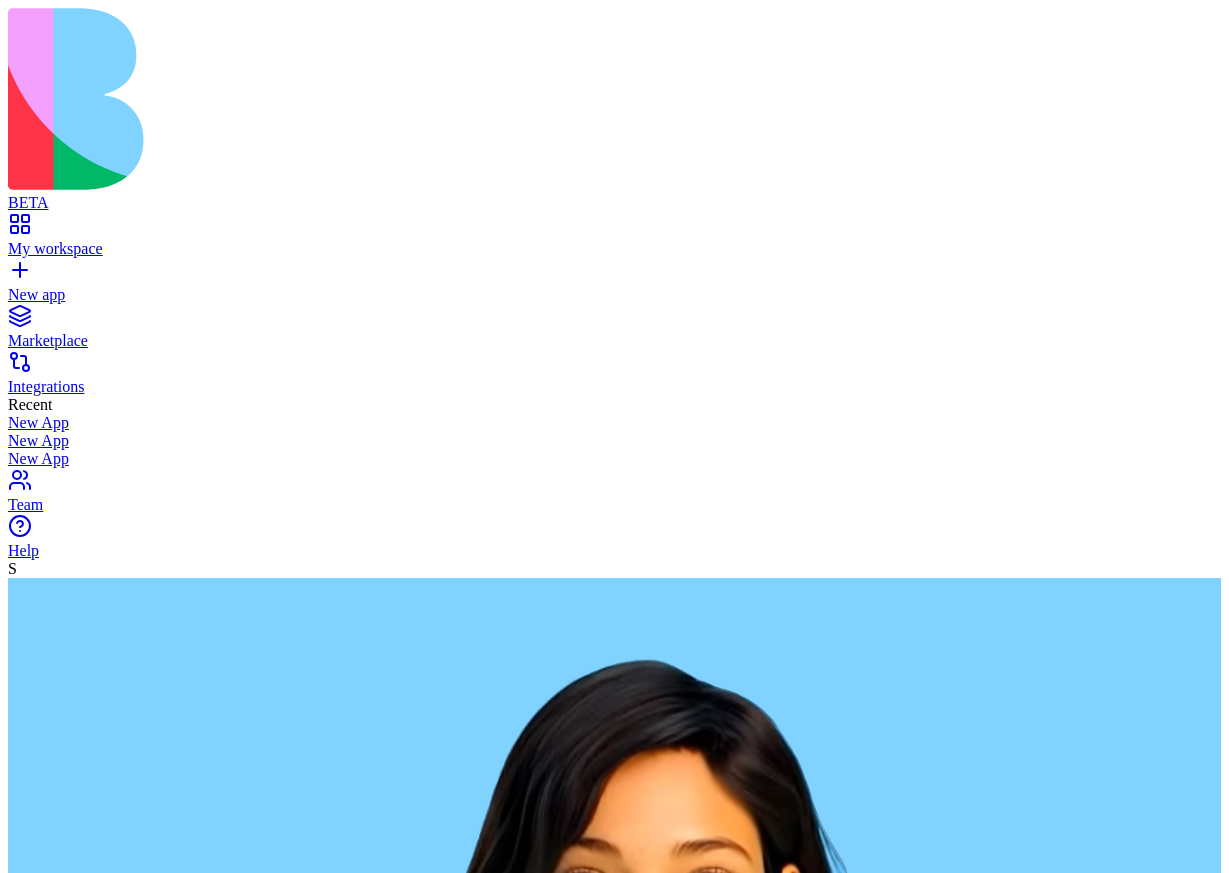scroll, scrollTop: 0, scrollLeft: 0, axis: both 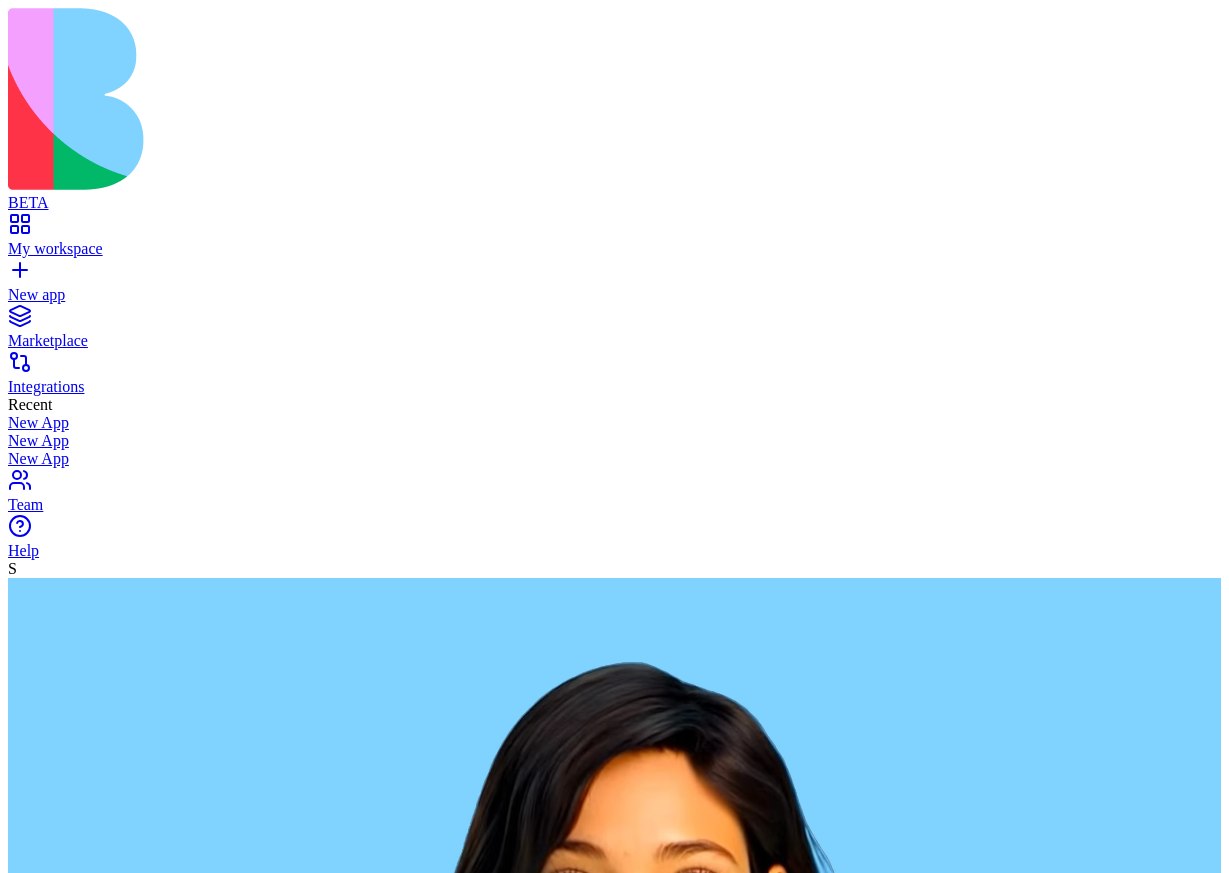 type on "**********" 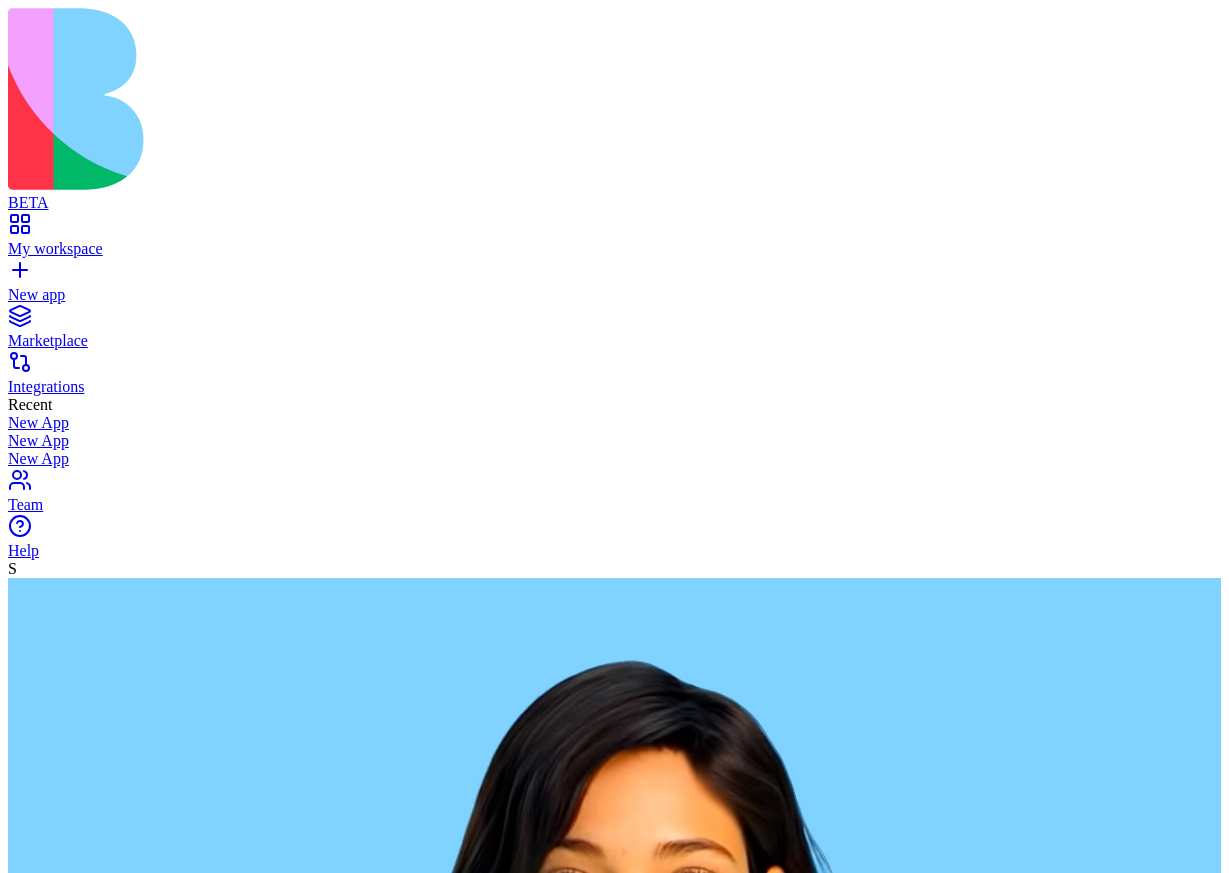 click at bounding box center [405, 2815] 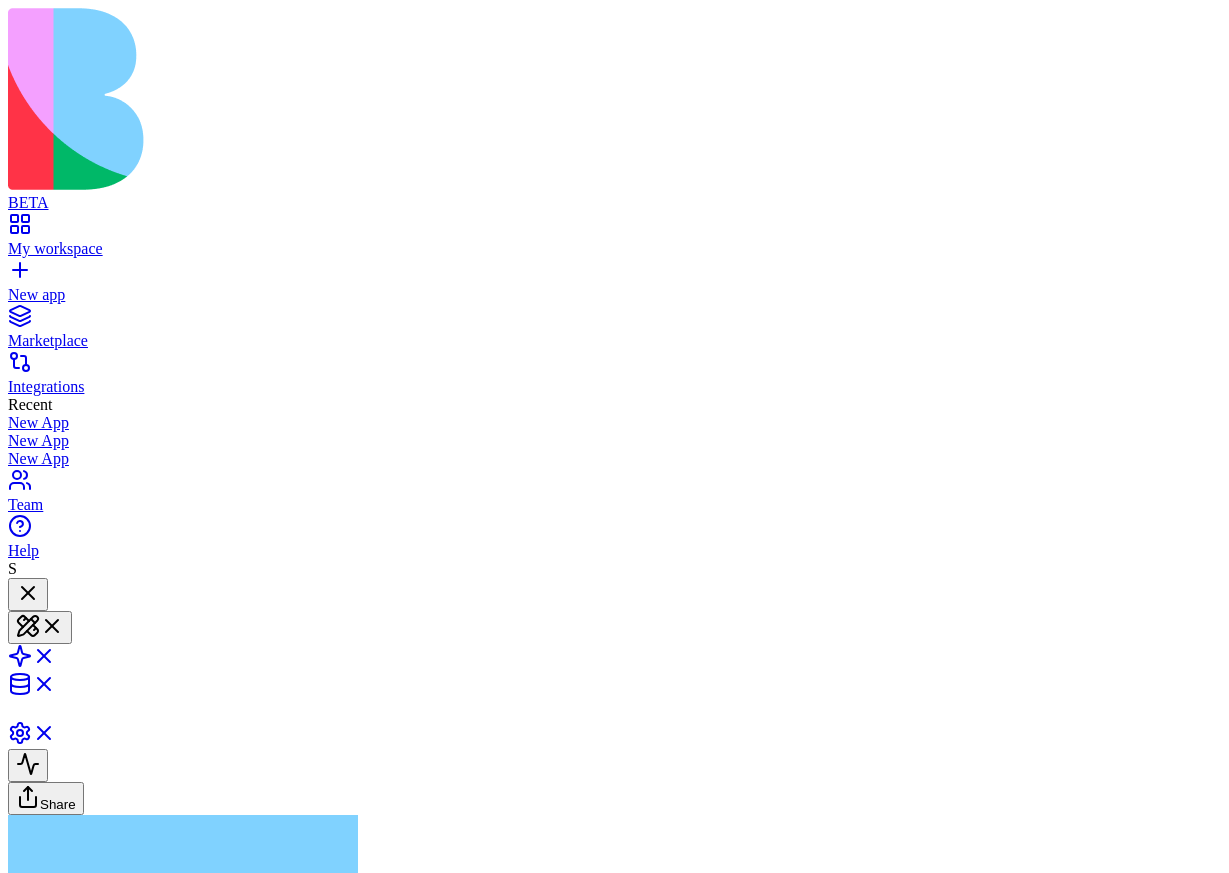 type 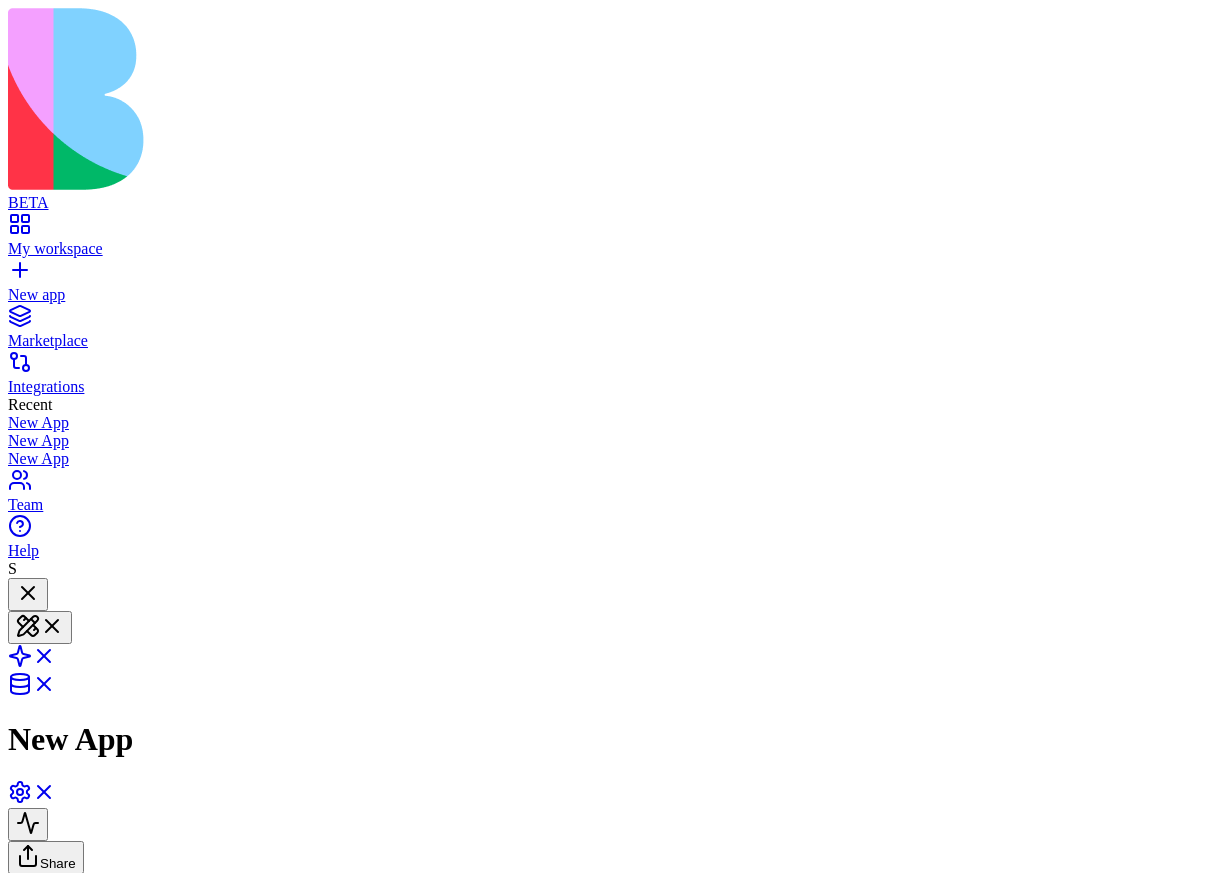 scroll, scrollTop: 0, scrollLeft: 0, axis: both 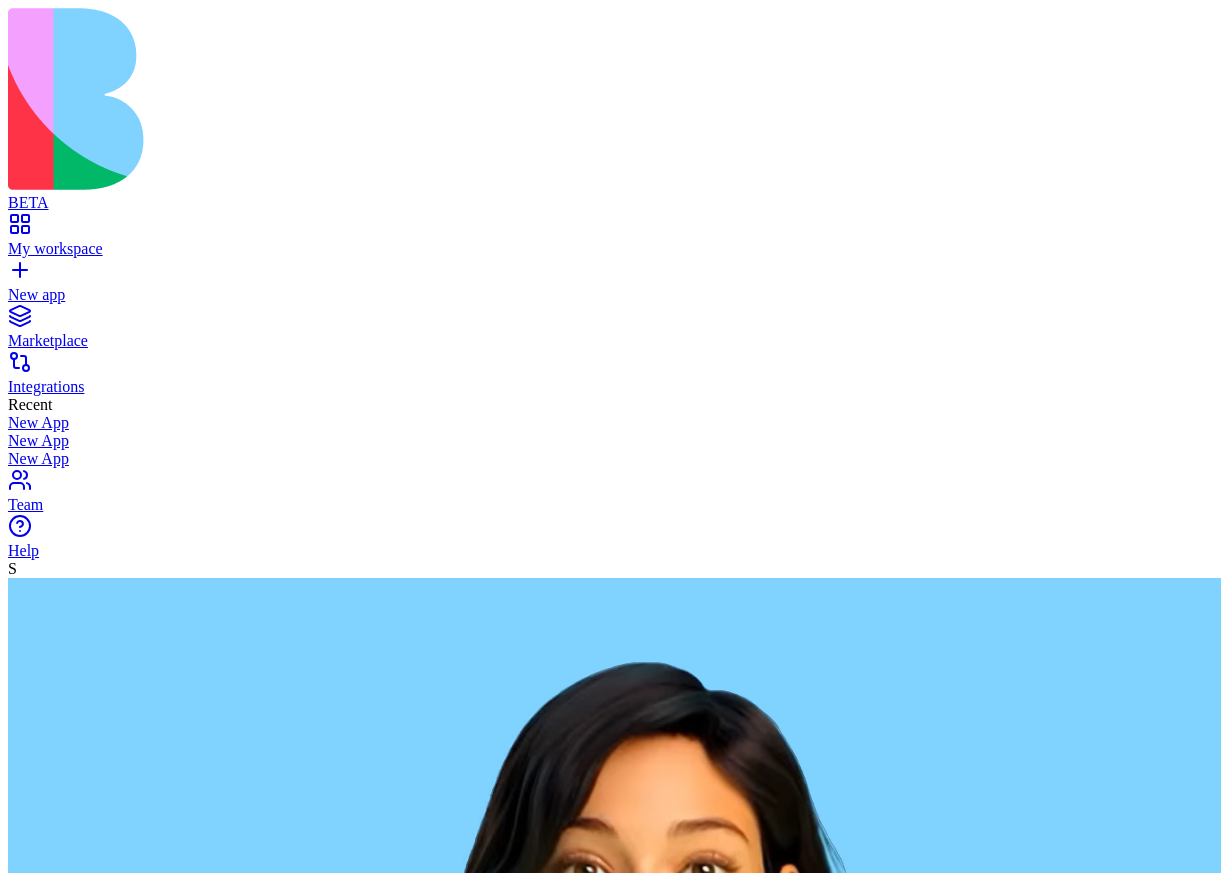 click at bounding box center (85, 2588) 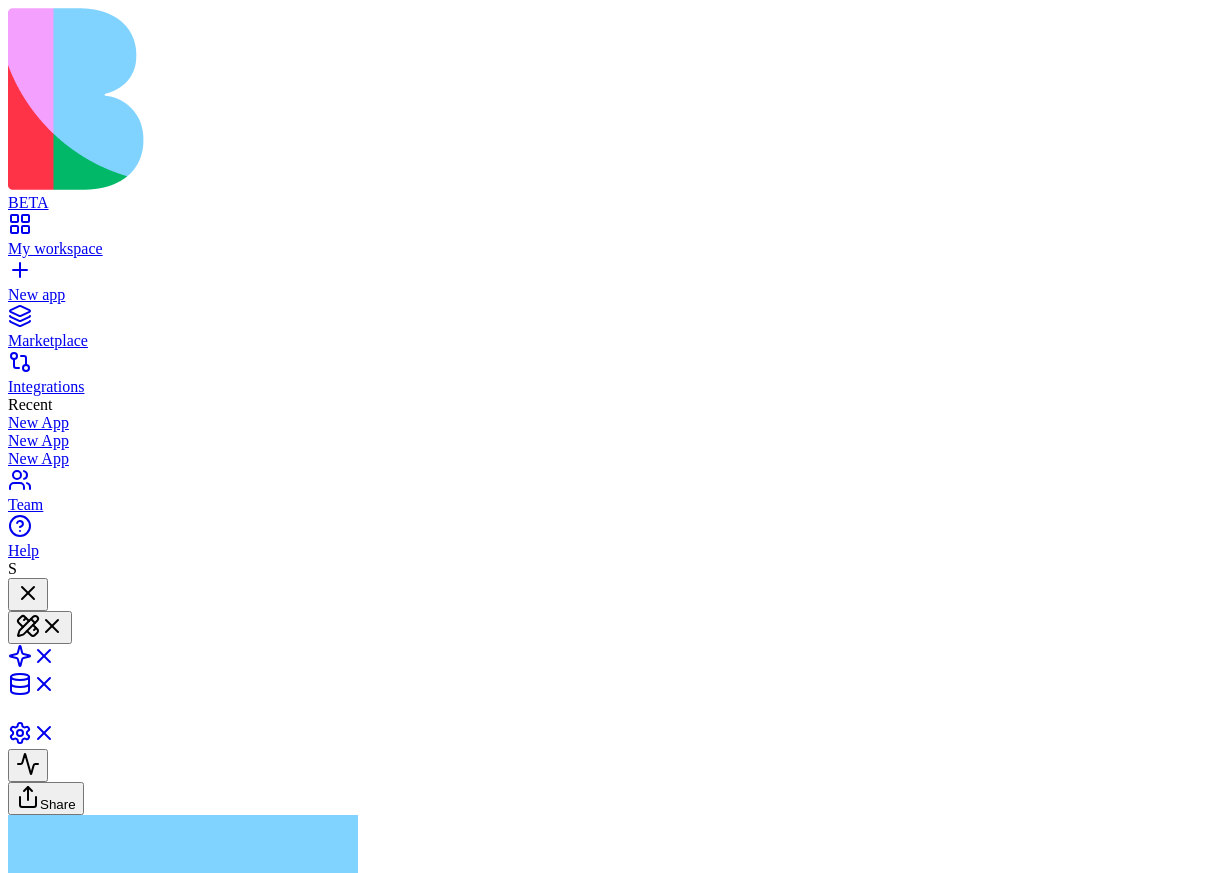 type 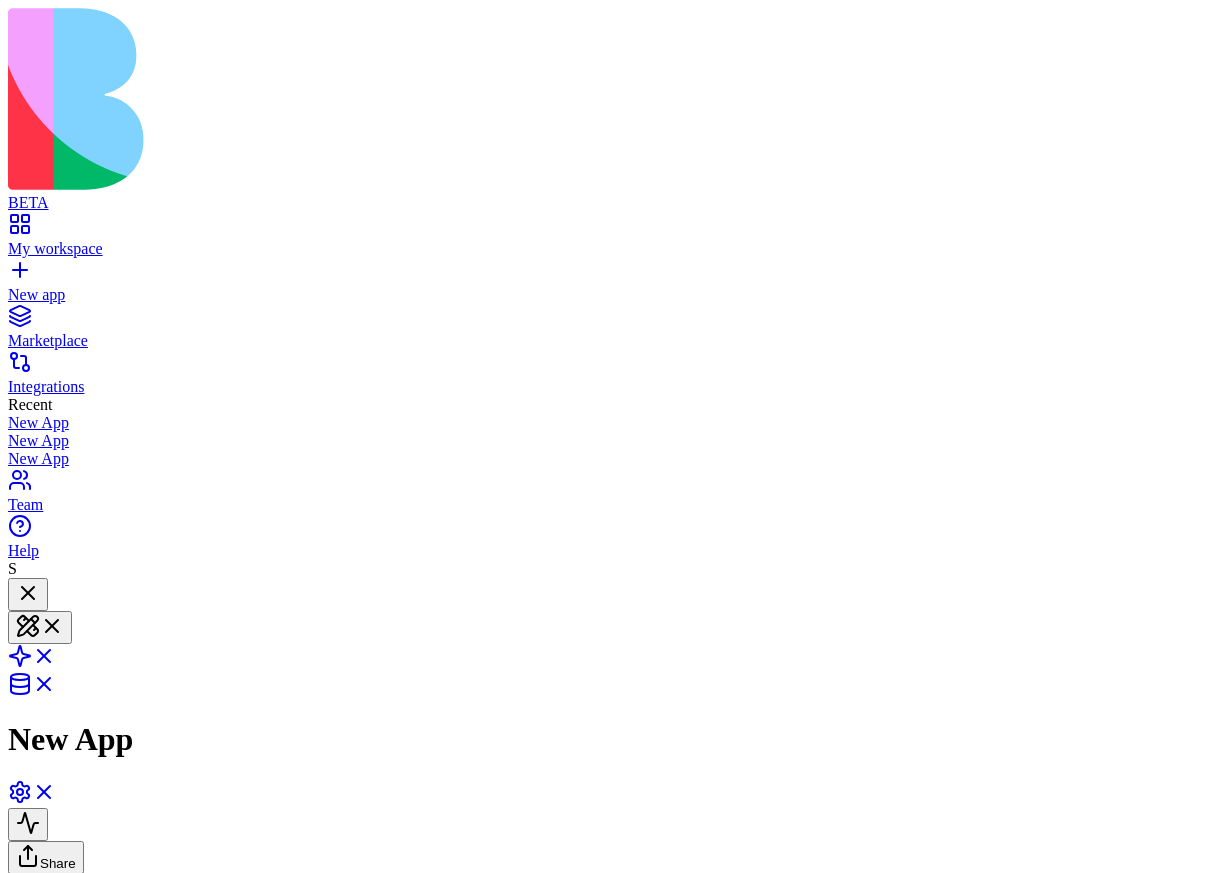 scroll, scrollTop: 0, scrollLeft: 0, axis: both 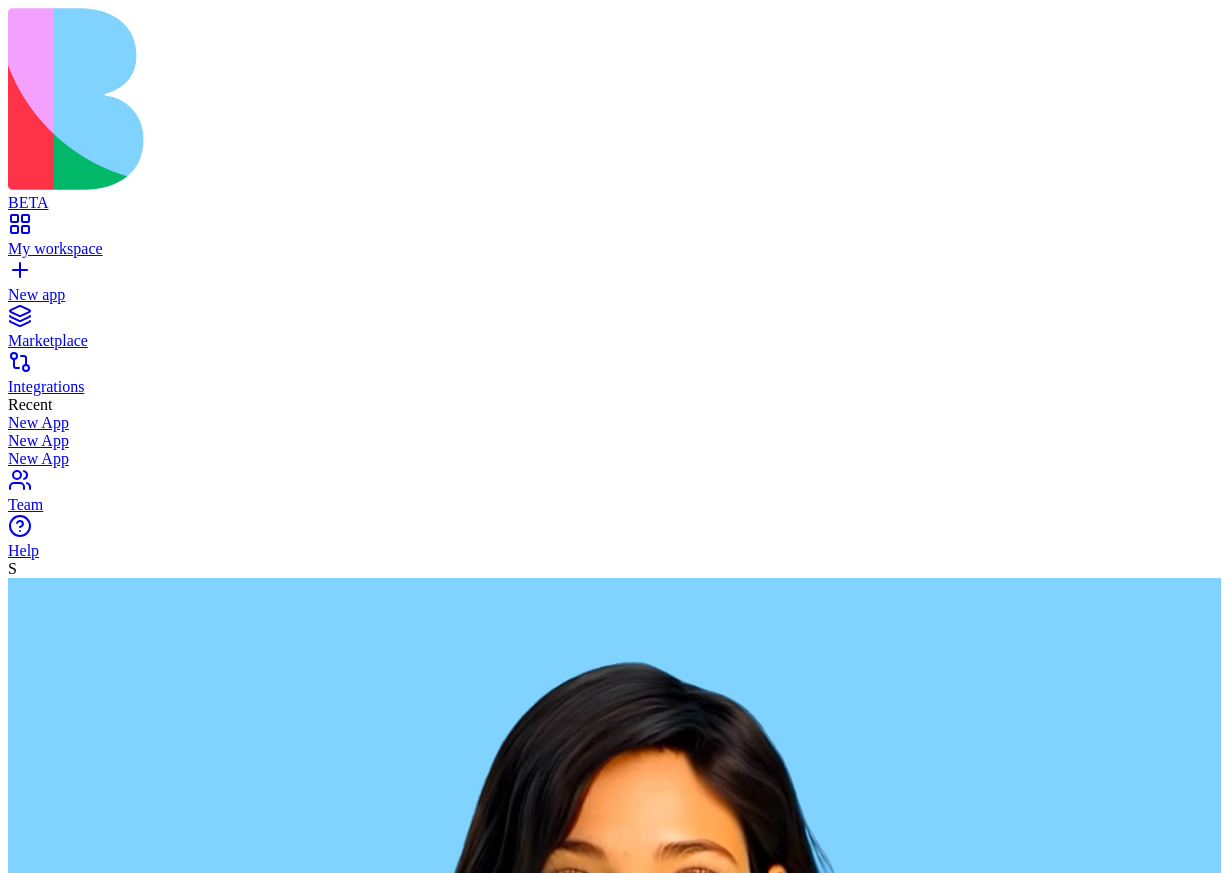 click at bounding box center (85, 2588) 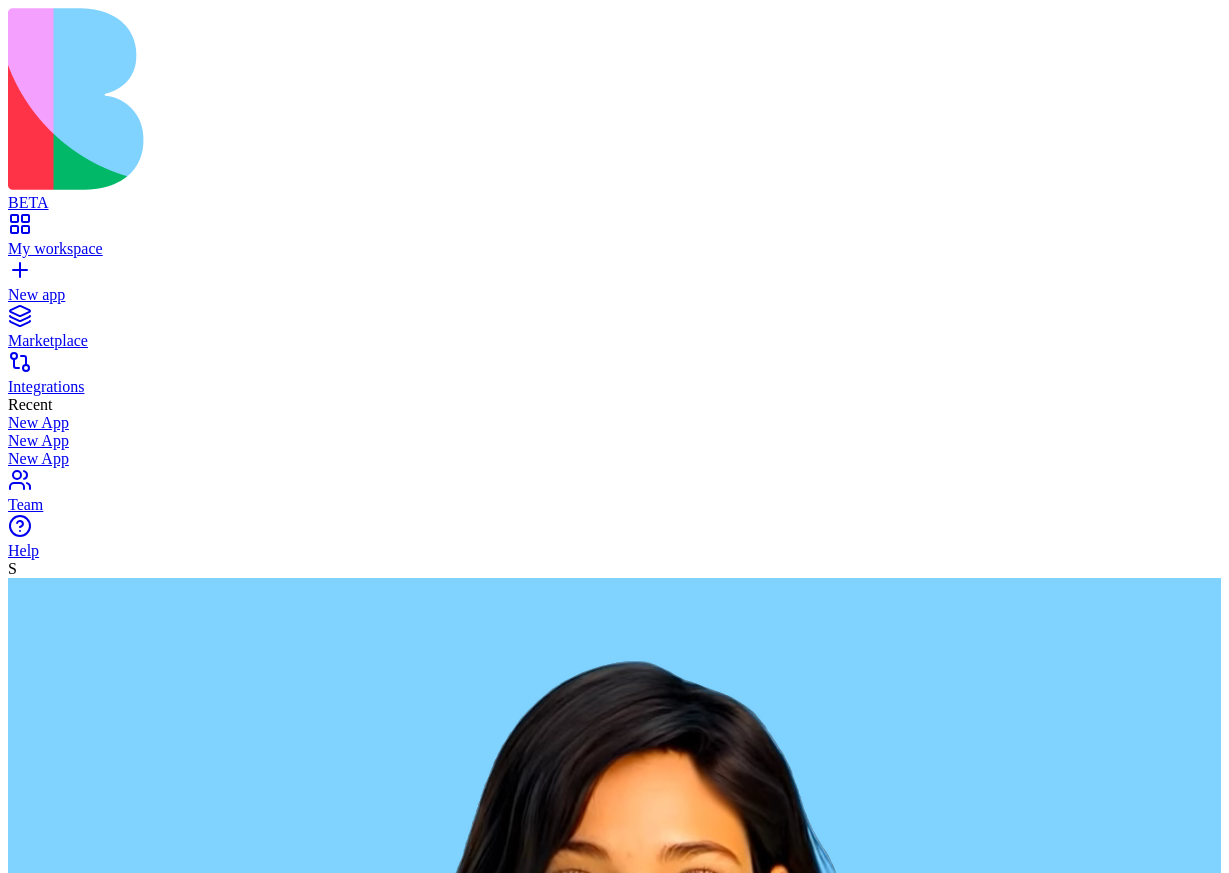 paste on "**********" 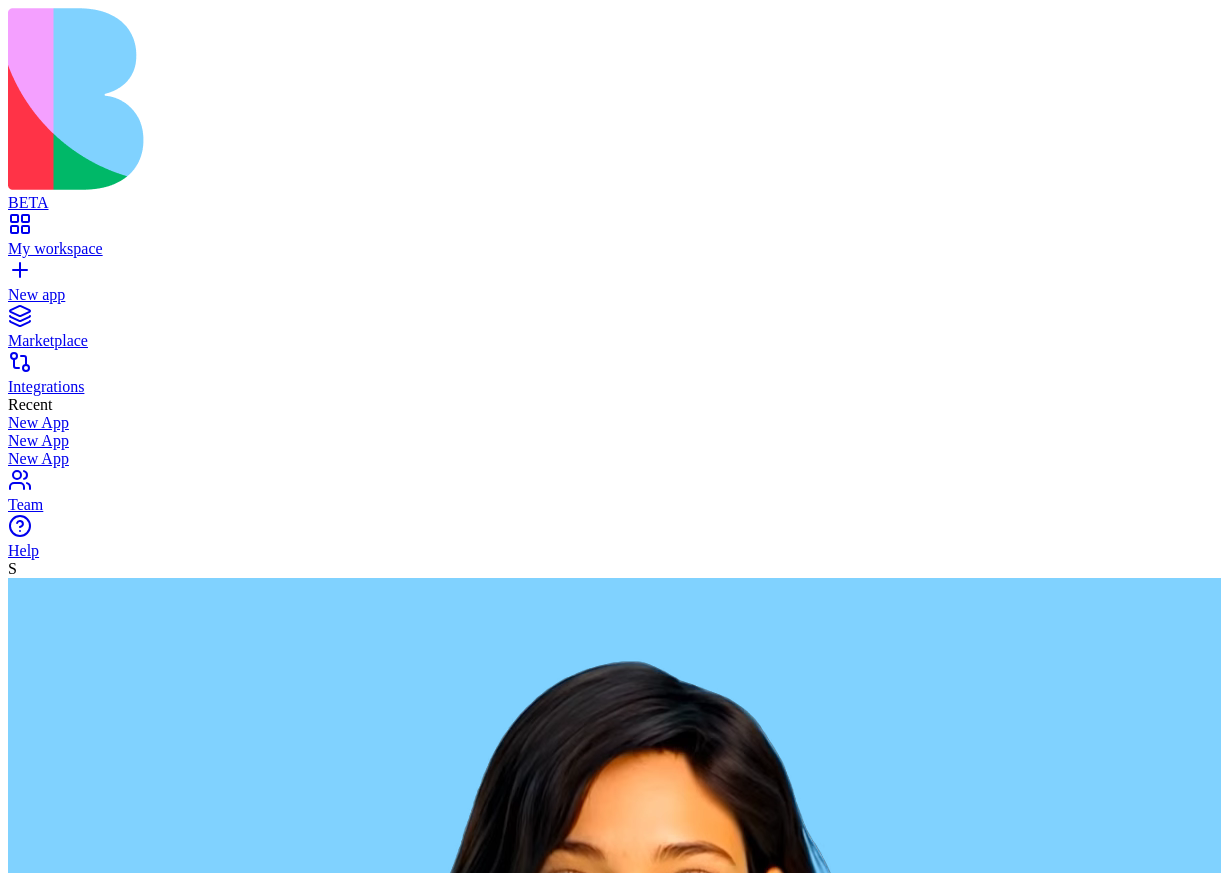 click on "**********" at bounding box center (347, 2585) 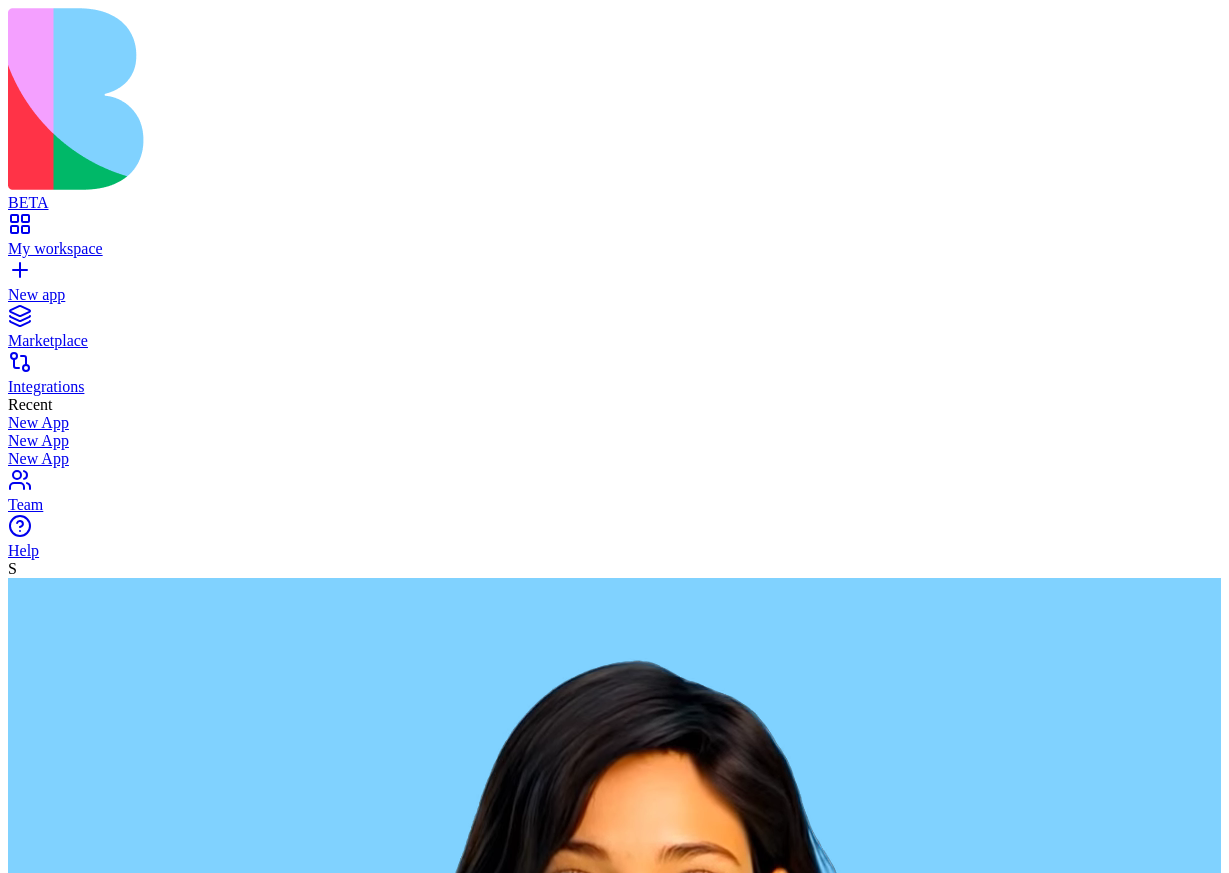 type on "**********" 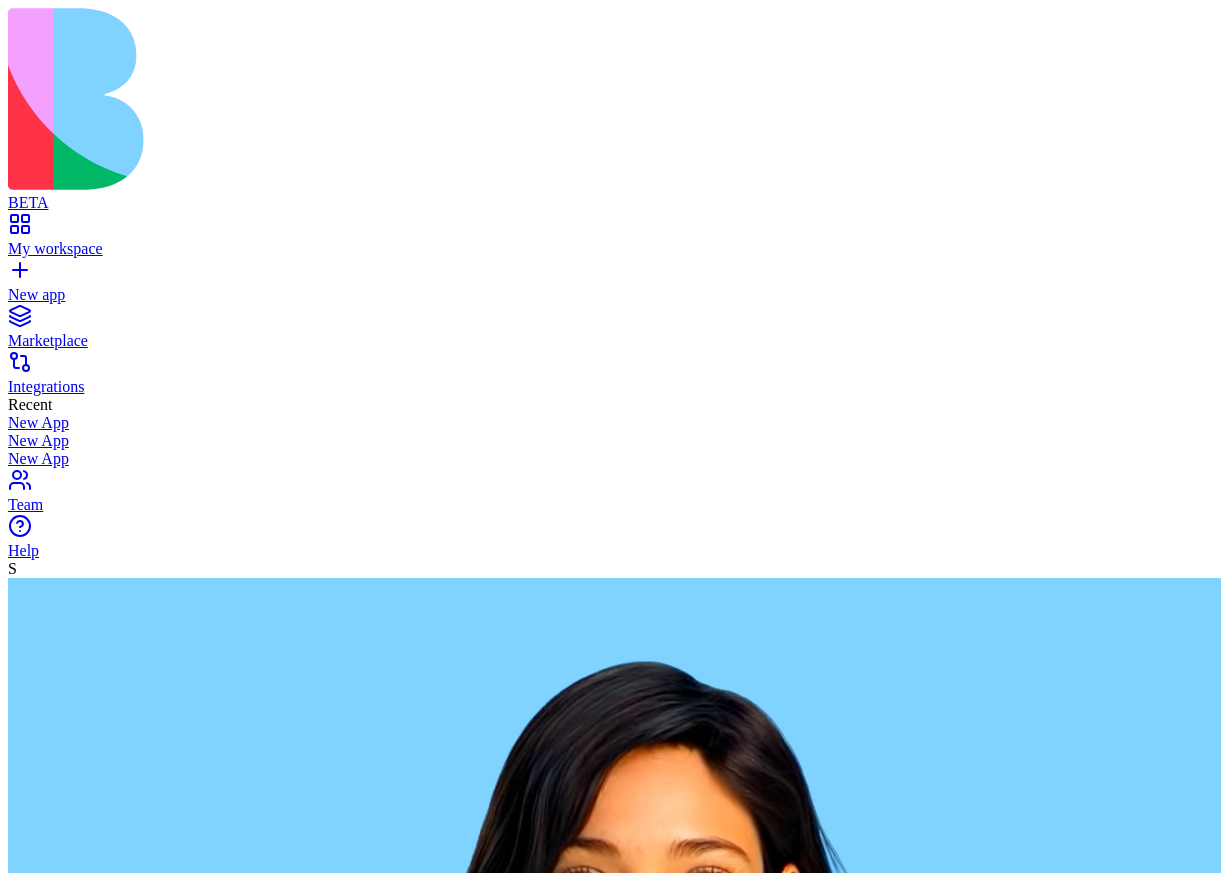 click at bounding box center [405, 2815] 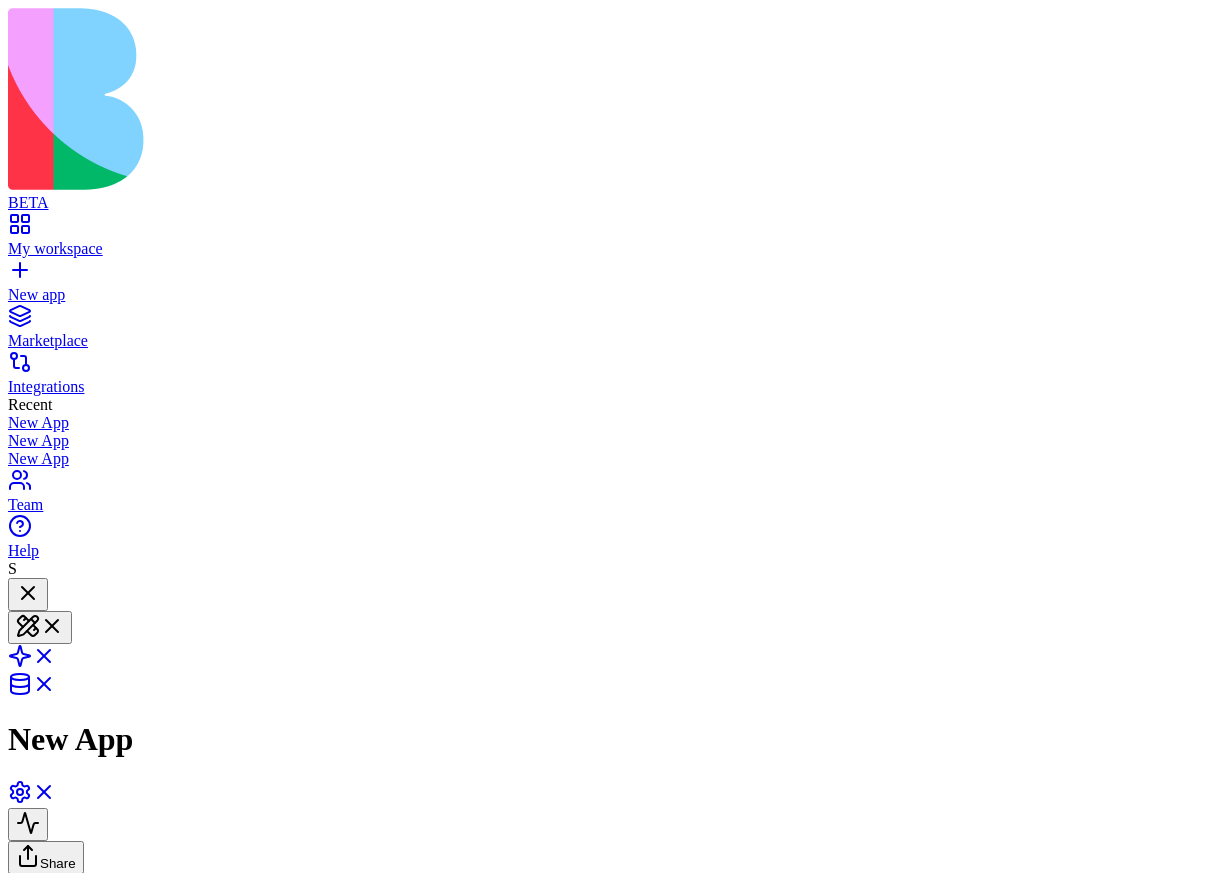 type 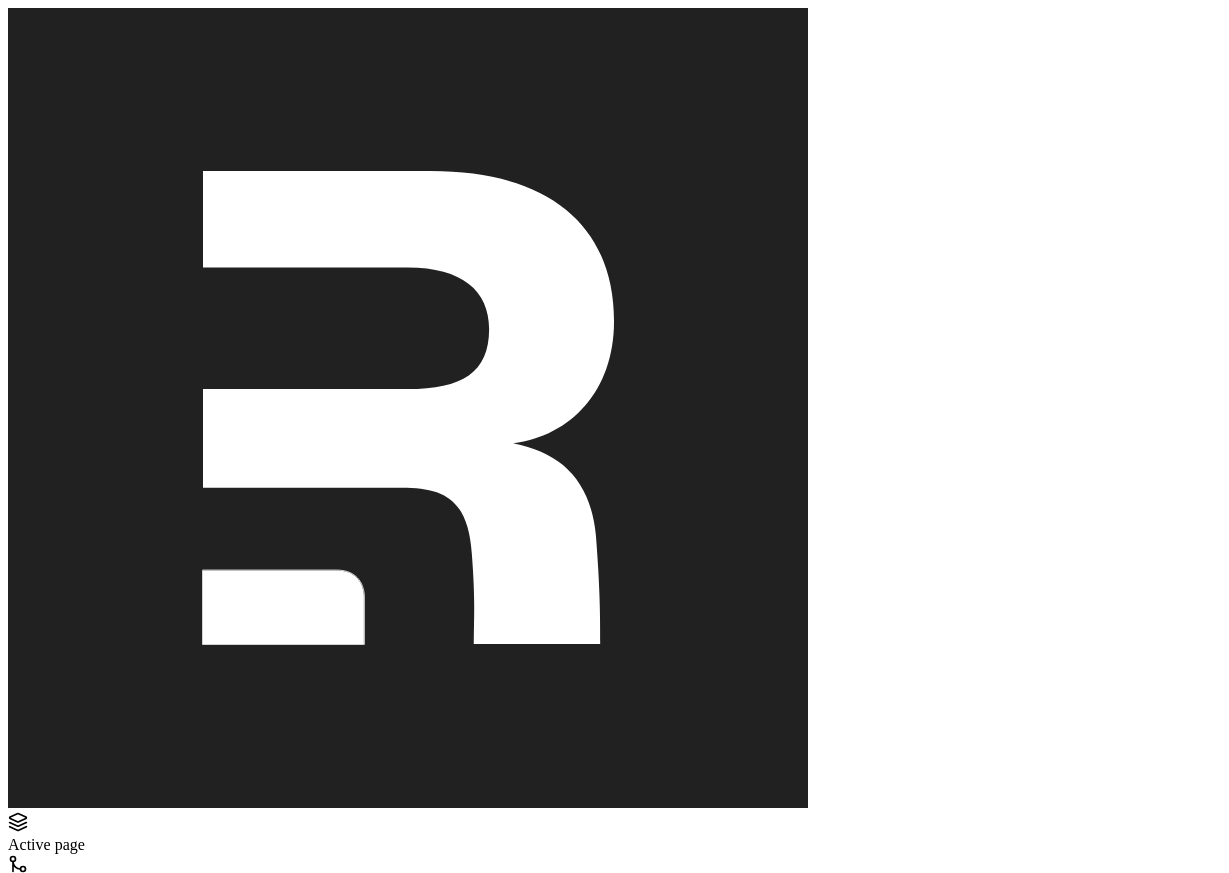 scroll, scrollTop: 0, scrollLeft: 0, axis: both 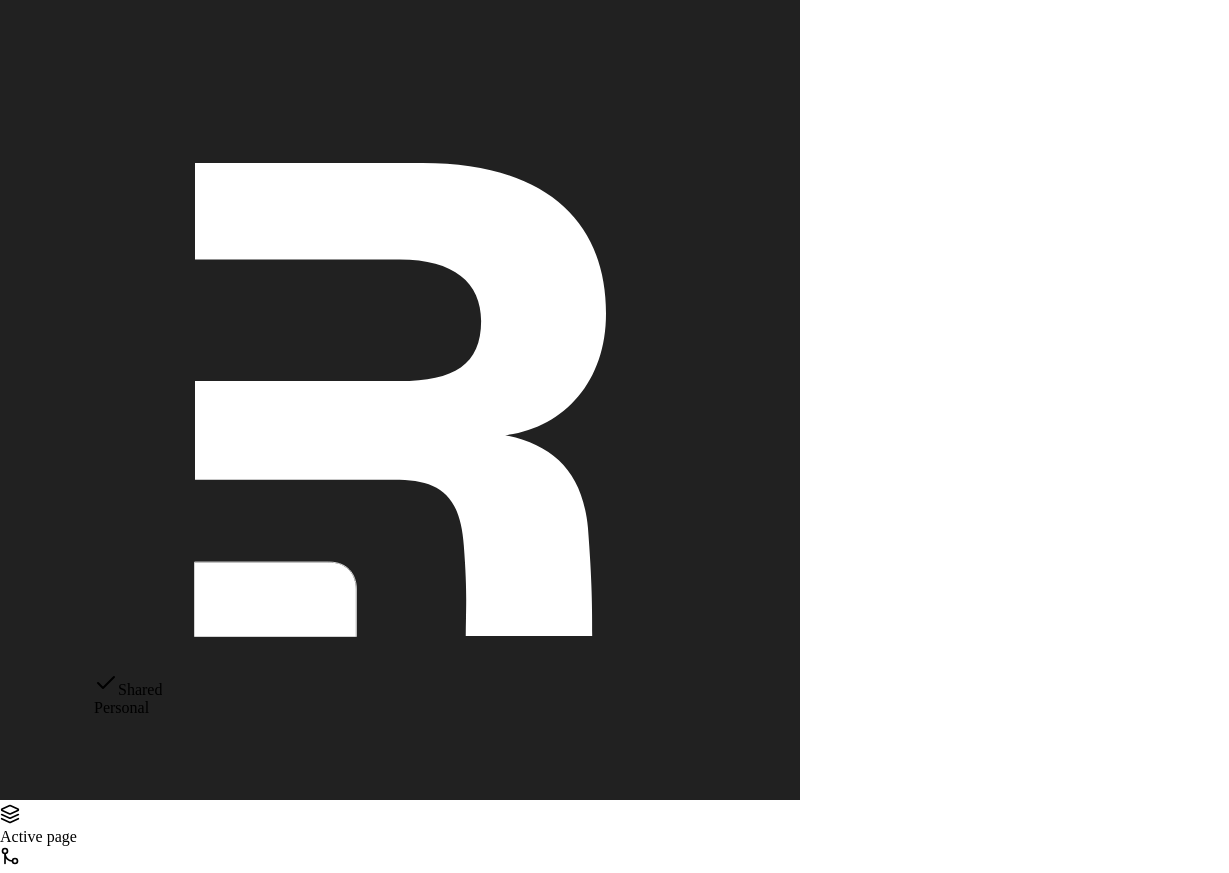 click on "Logo Layers Active page GitMerge Routes Shield Errors Settings Settings CopySlash Detach X Close Active Route Segments Revalidate Root / Open in  VSCode Show Route Boundary Route segment file:  root Returned loader data { 1 items   " ENV " : { ... } 1 items   } Route params { 1 items   " appId " : string " 689112a1deb46d4e38c8... "   } Layout / Open in  VSCode Show Route Boundary Route segment file:  router/main/main-layout/main-layout Returned loader data { 12 items   " user " : { ... } 11 items   " account " : { ... } 11 items   " categories " : [ ... ] 0 items   " environment " : string " development "   " products " : [ ... ] 1628 items   " platformProduct " : { ... } 31 items   " platformPaymentState " : { ... } 4 items   " productInstalls " : [ ... ] 2177 items   " subscriptions " : [ ... ] 1 items   " productInstallsByProductId " : { ... } 2177 items   " subscriptionsByProductId " : { ... } 1 items   " utmParams " : { ... } 2 items   } Route params { 1 items   " appId " : string " " }" at bounding box center (614, 2914) 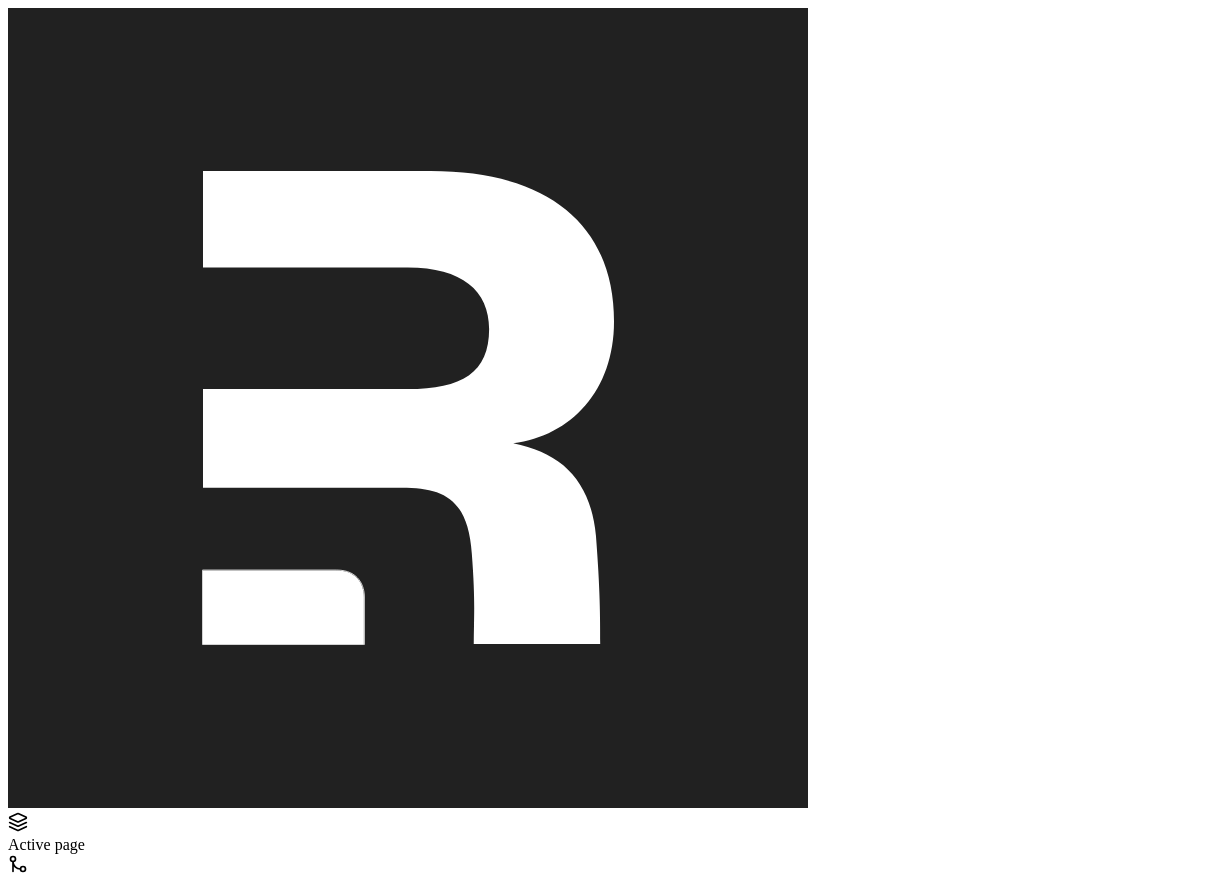type 